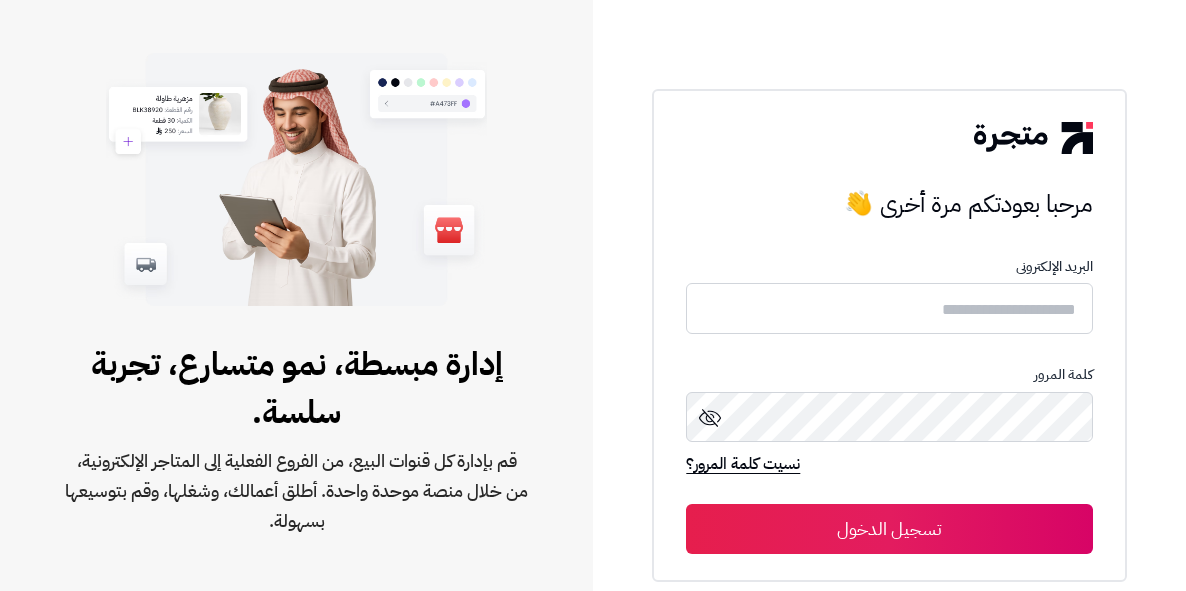 scroll, scrollTop: 0, scrollLeft: 0, axis: both 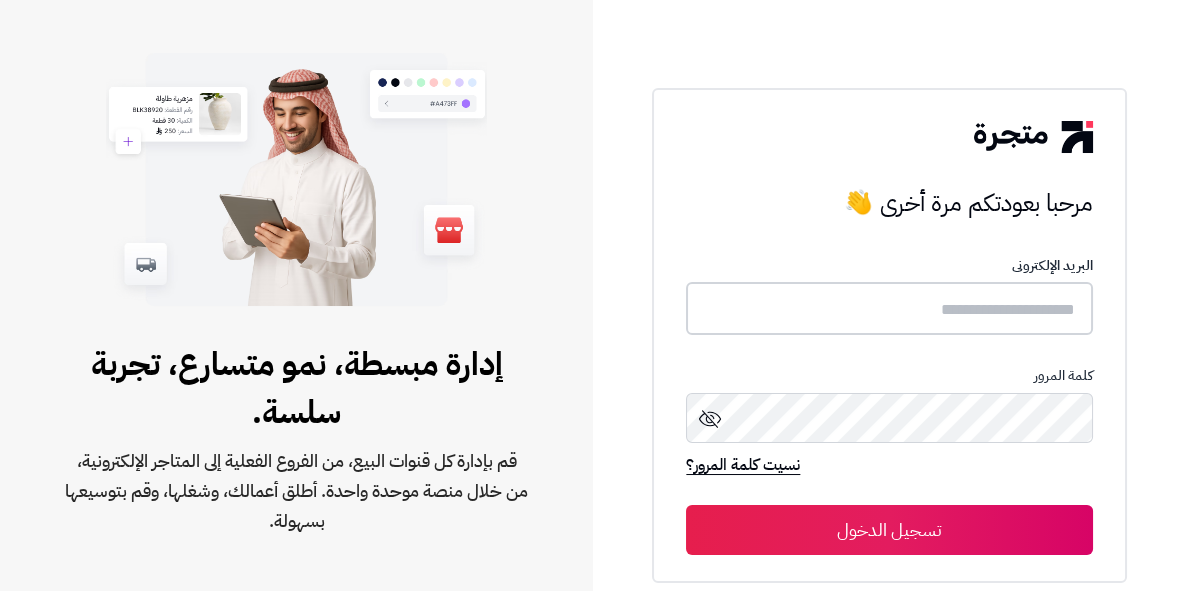 type on "**********" 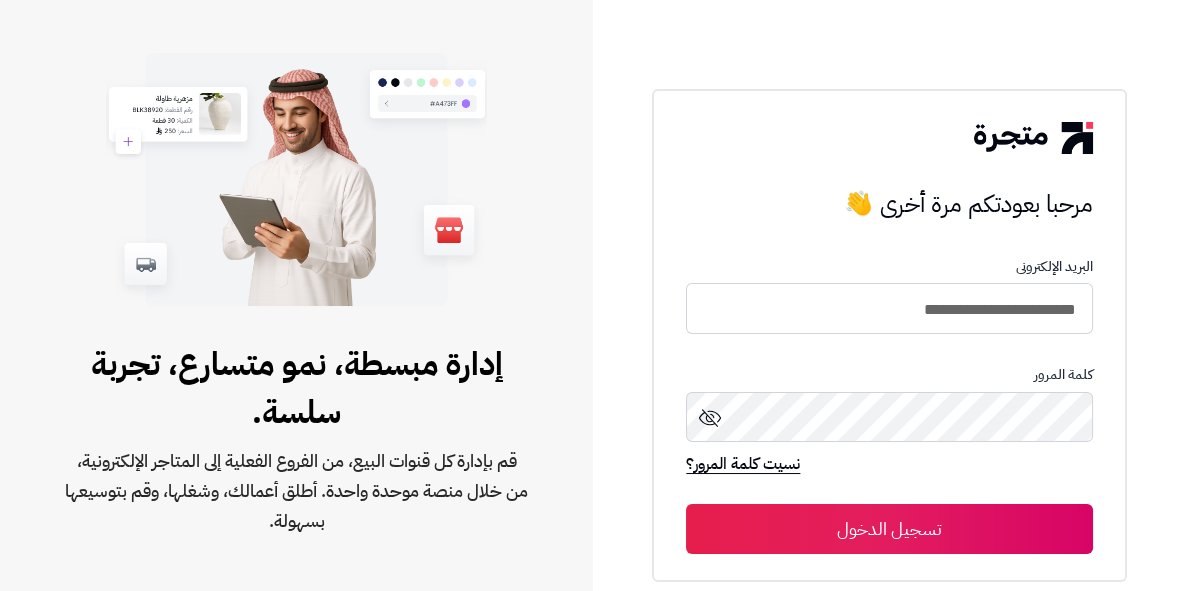 click on "تسجيل الدخول" at bounding box center [889, 529] 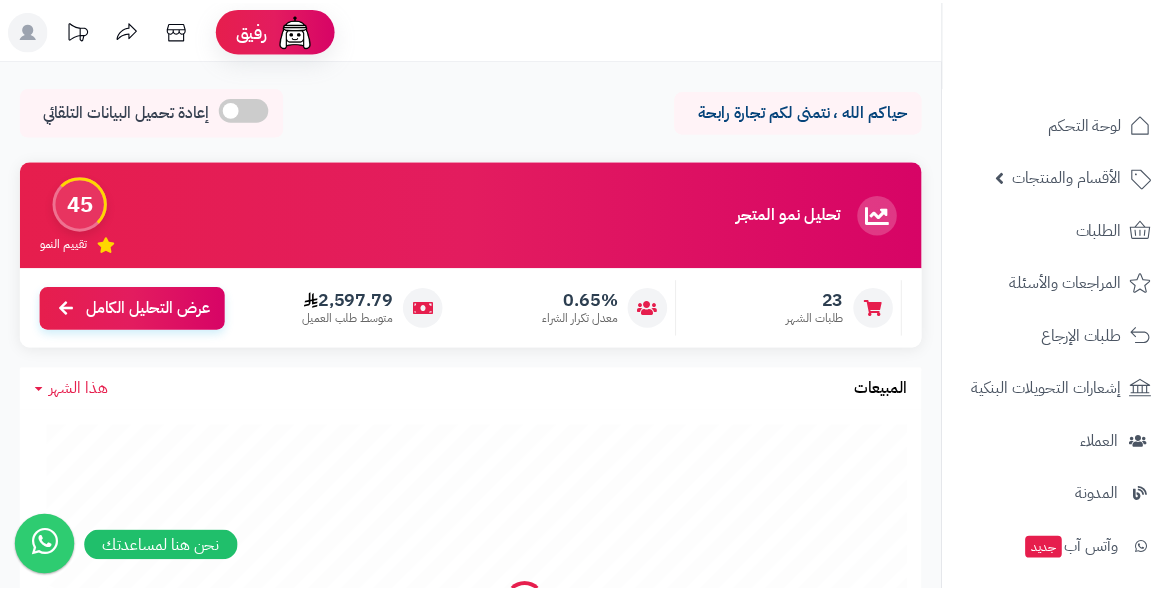 scroll, scrollTop: 0, scrollLeft: 0, axis: both 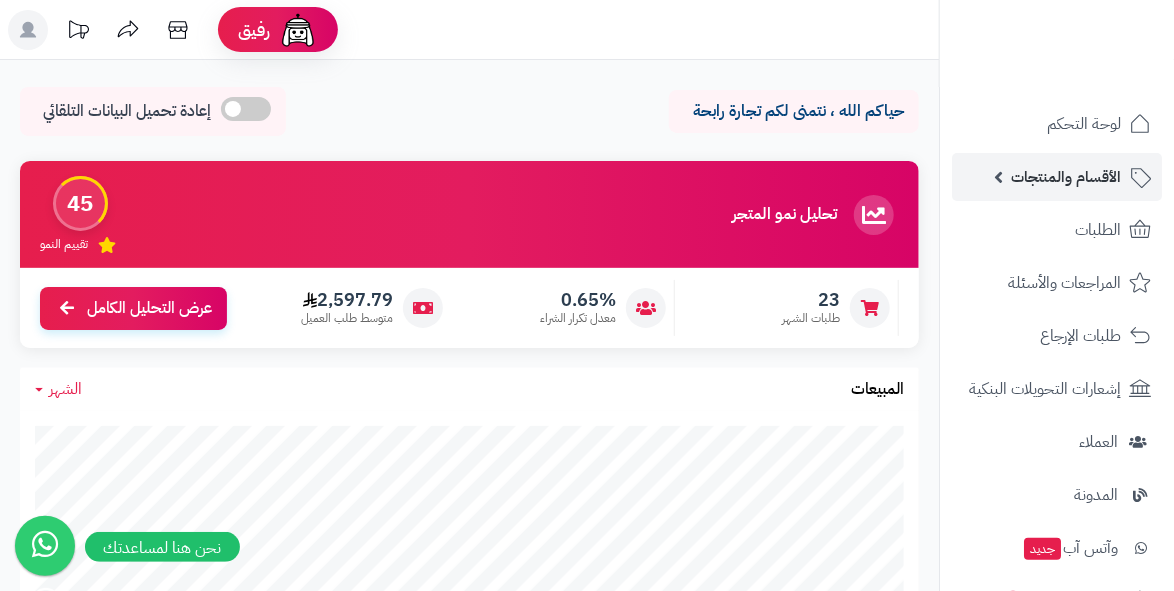 click on "الأقسام والمنتجات" at bounding box center [1066, 177] 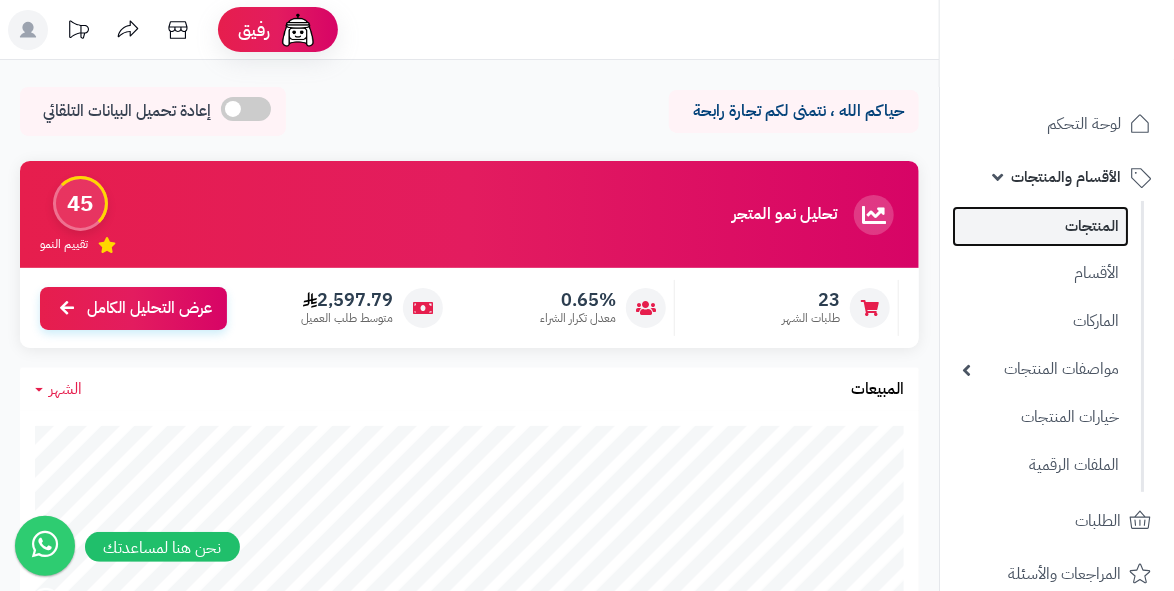 click on "المنتجات" at bounding box center (1040, 226) 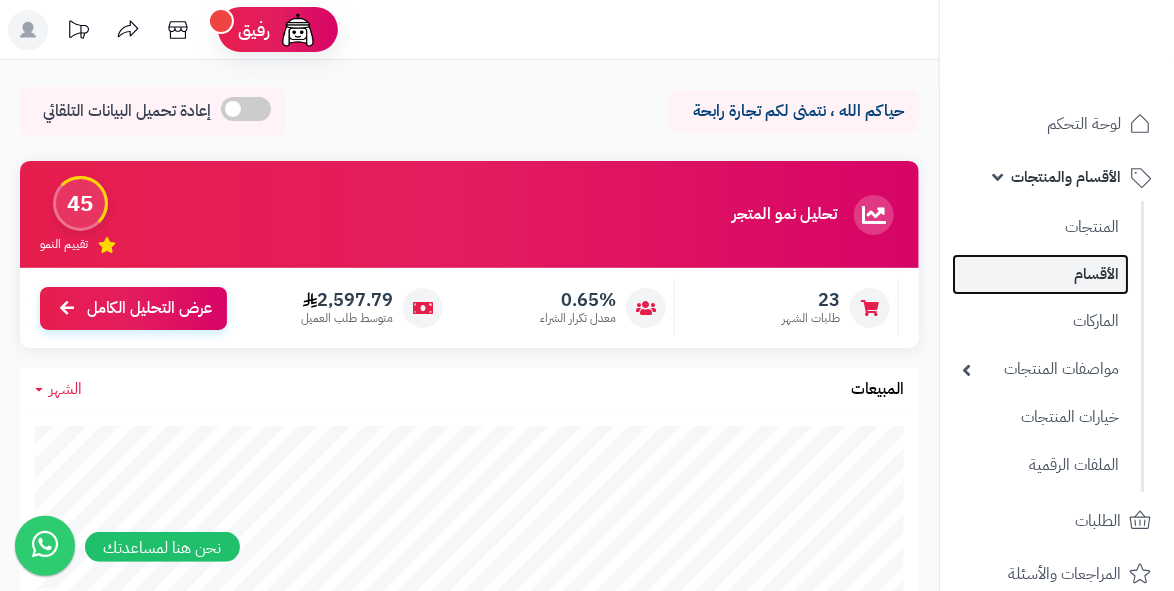 click on "الأقسام" at bounding box center [1040, 274] 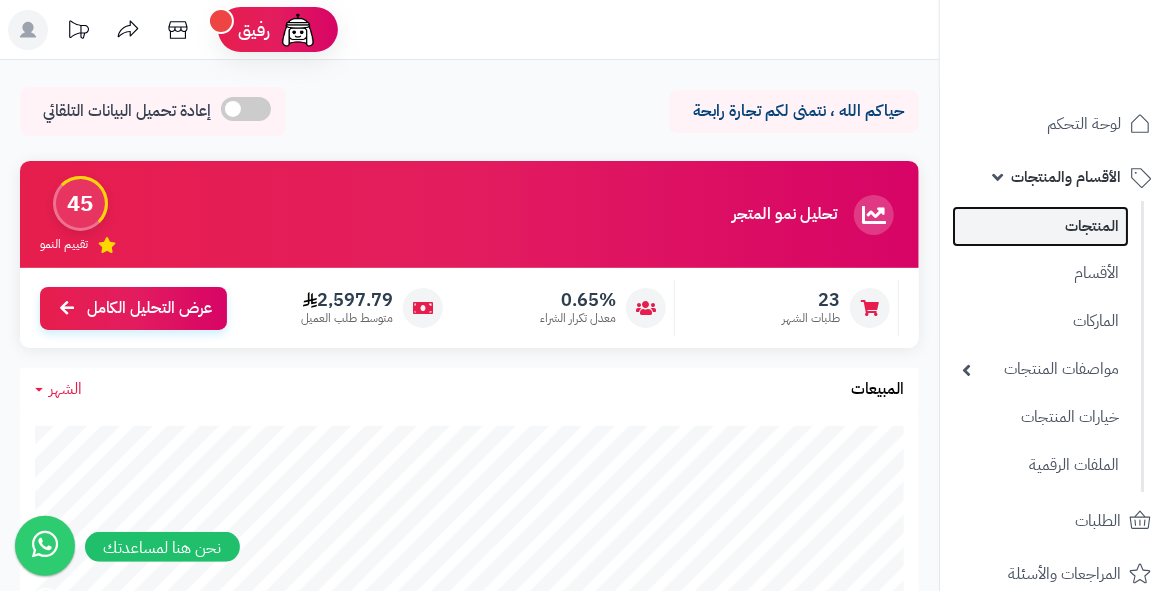 click on "المنتجات" at bounding box center [1040, 226] 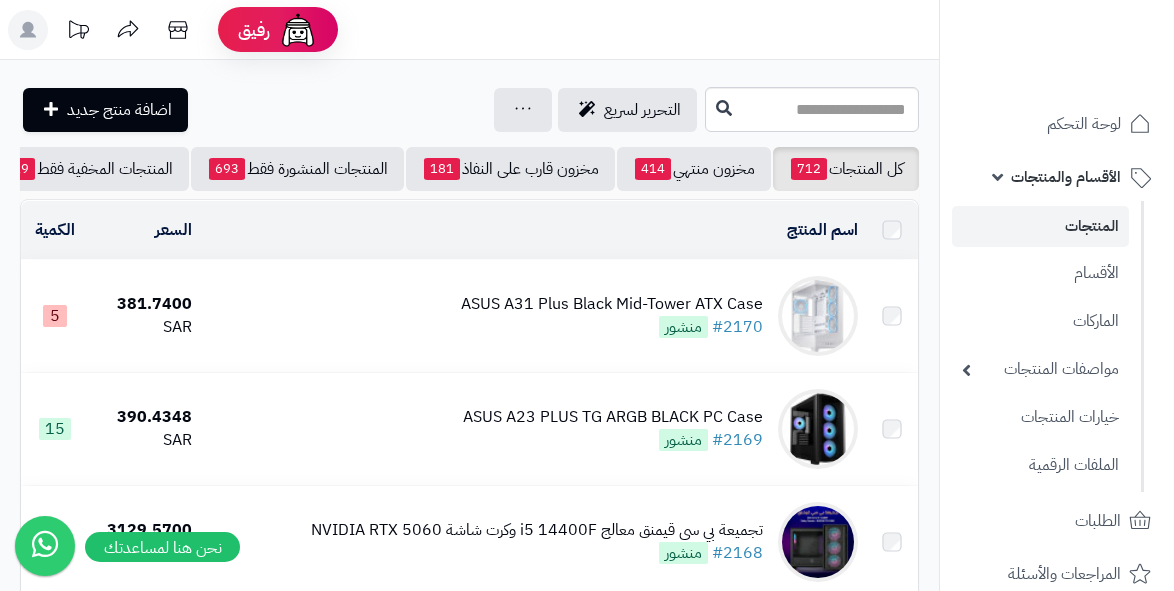scroll, scrollTop: 0, scrollLeft: 0, axis: both 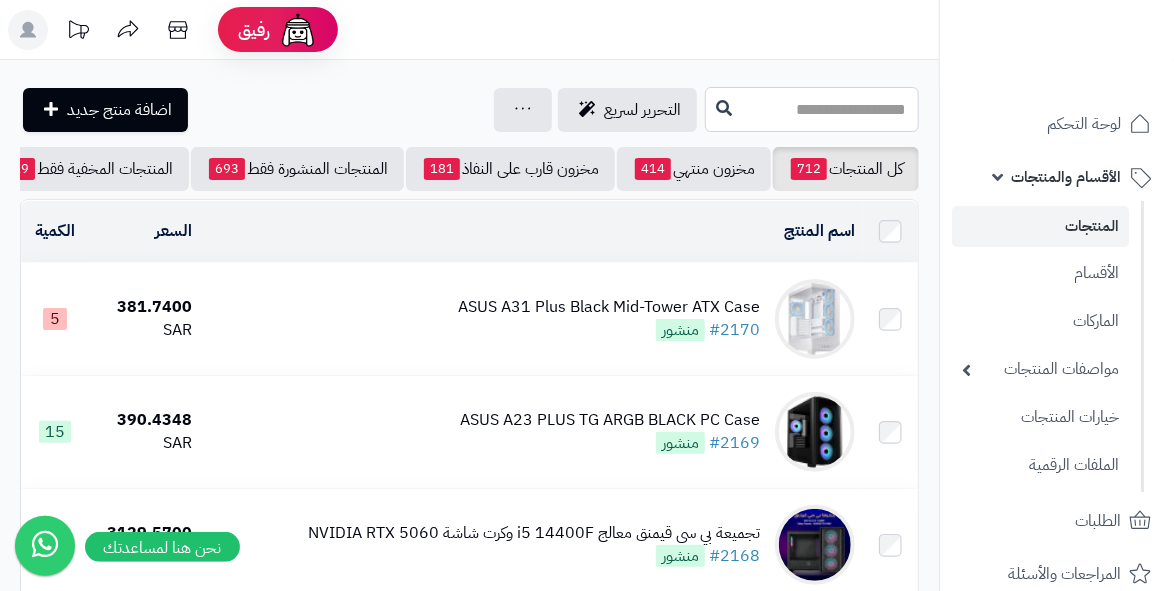 click at bounding box center (812, 109) 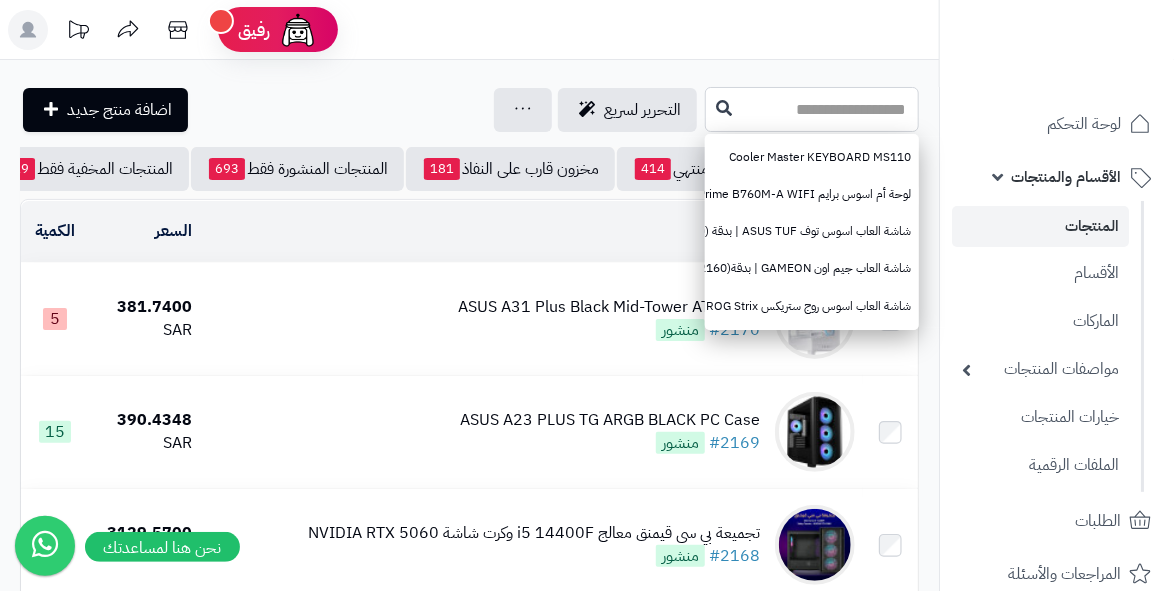 paste on "**********" 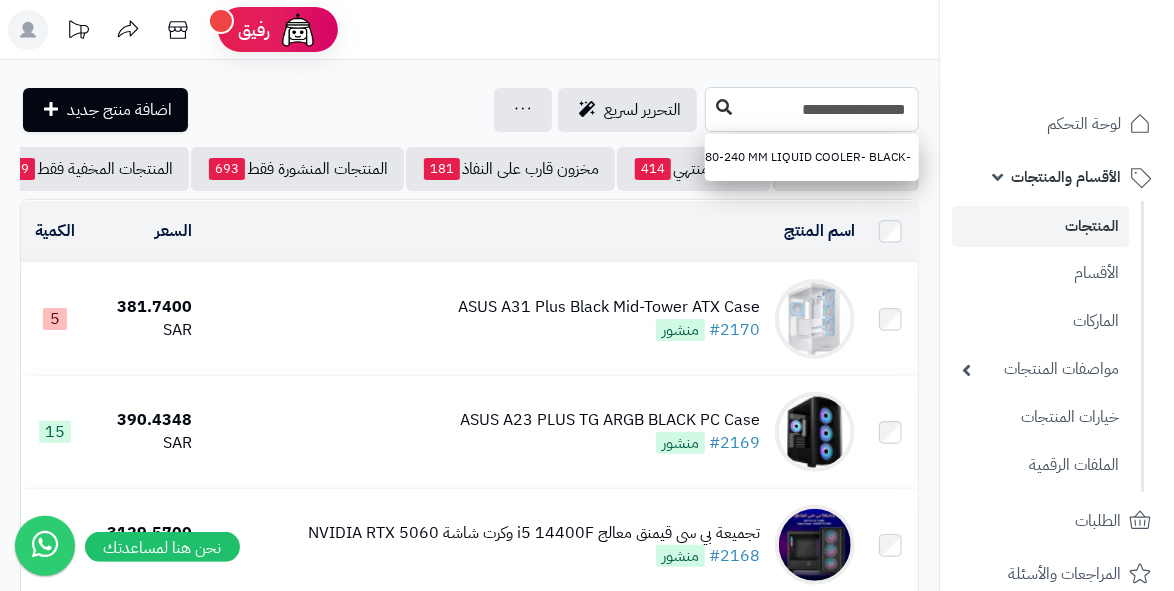 type on "**********" 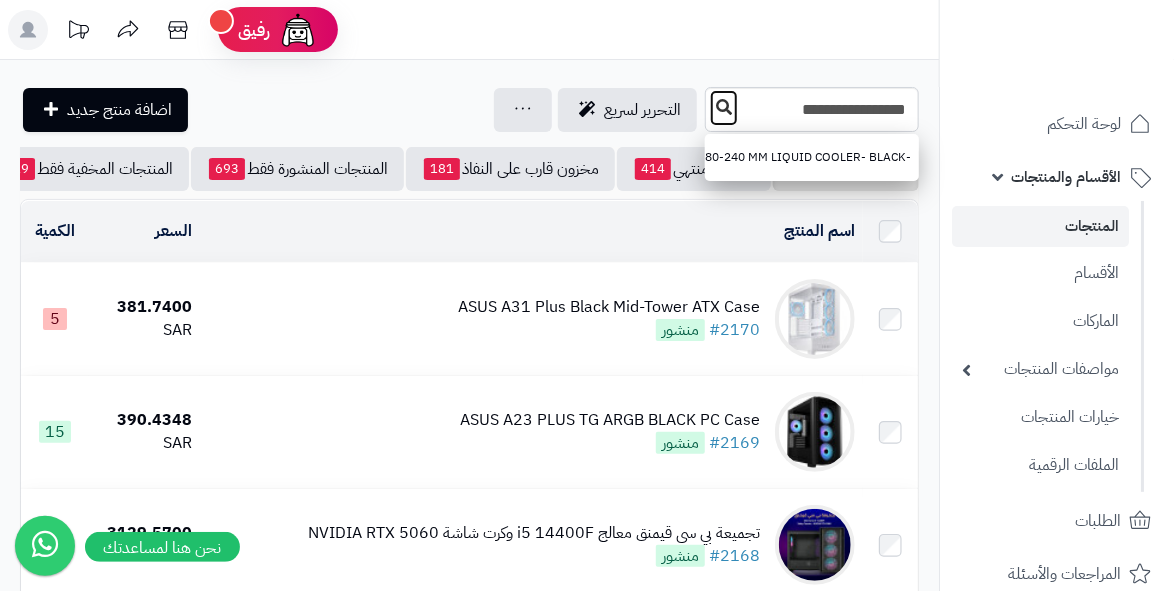 click at bounding box center (724, 107) 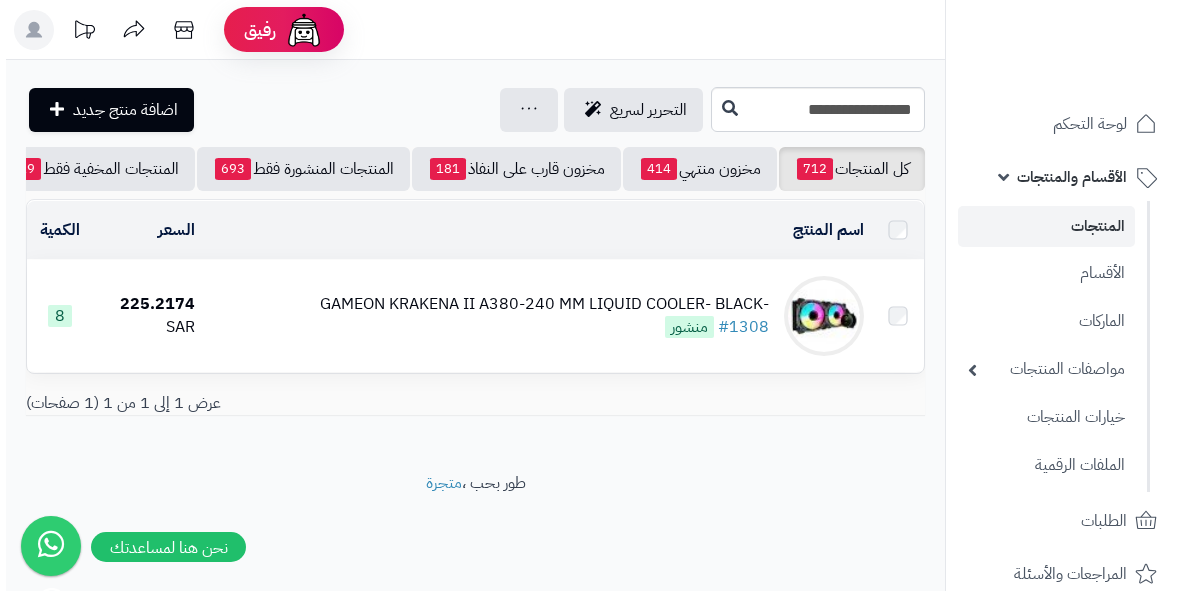 scroll, scrollTop: 0, scrollLeft: 0, axis: both 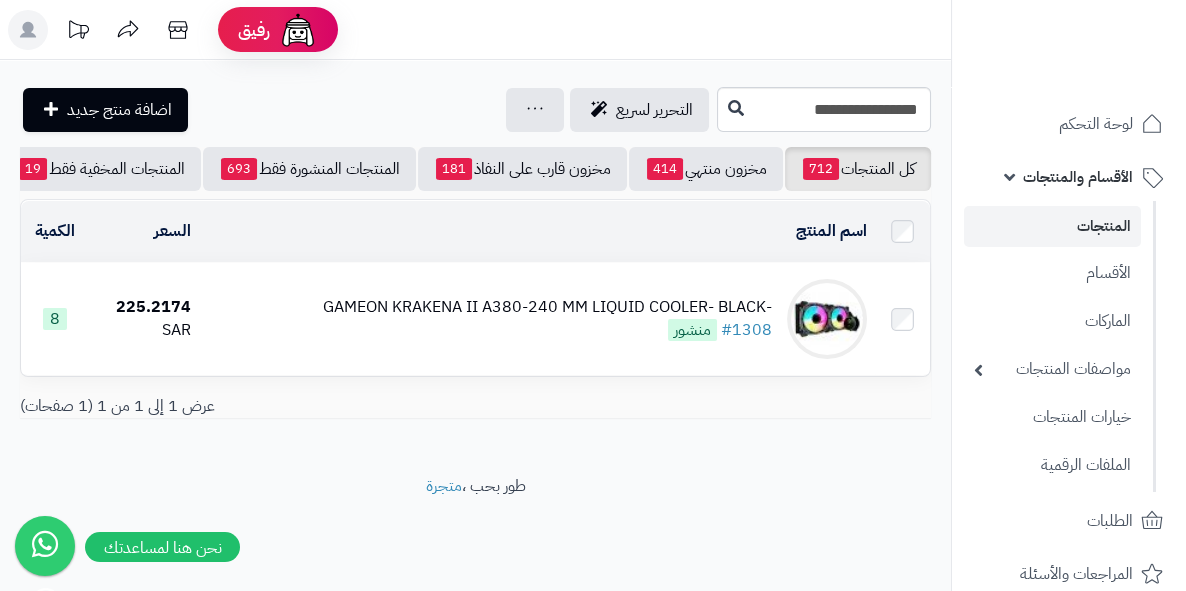 click on "-GAMEON KRAKENA II A380-240 MM LIQUID COOLER- BLACK
#1308
[POSTAL_CODE]" at bounding box center [547, 319] 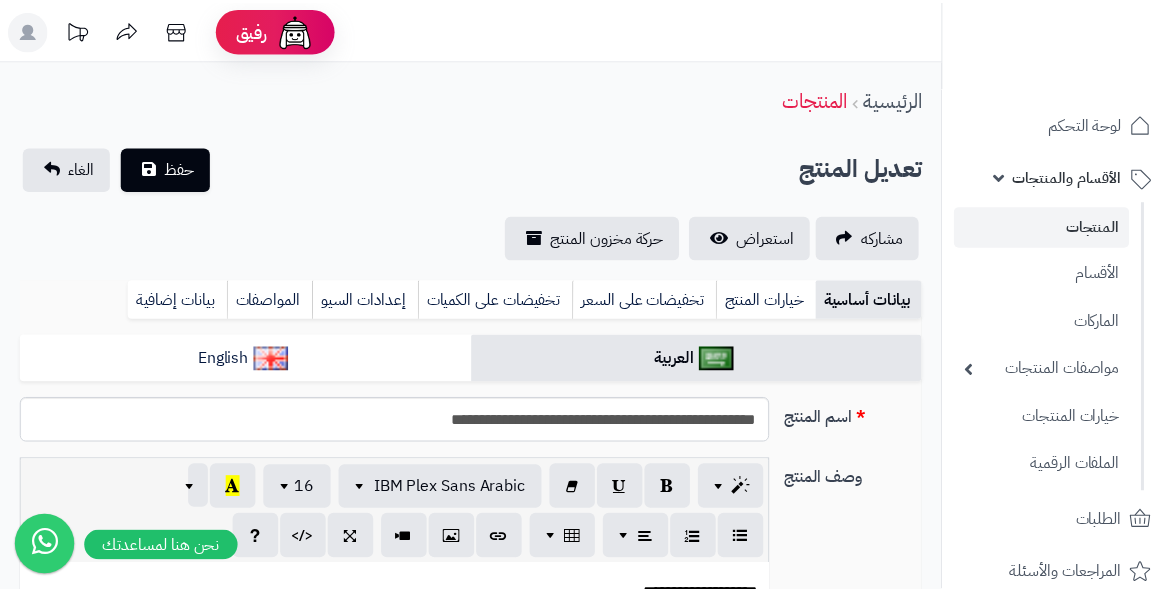 scroll, scrollTop: 977, scrollLeft: 0, axis: vertical 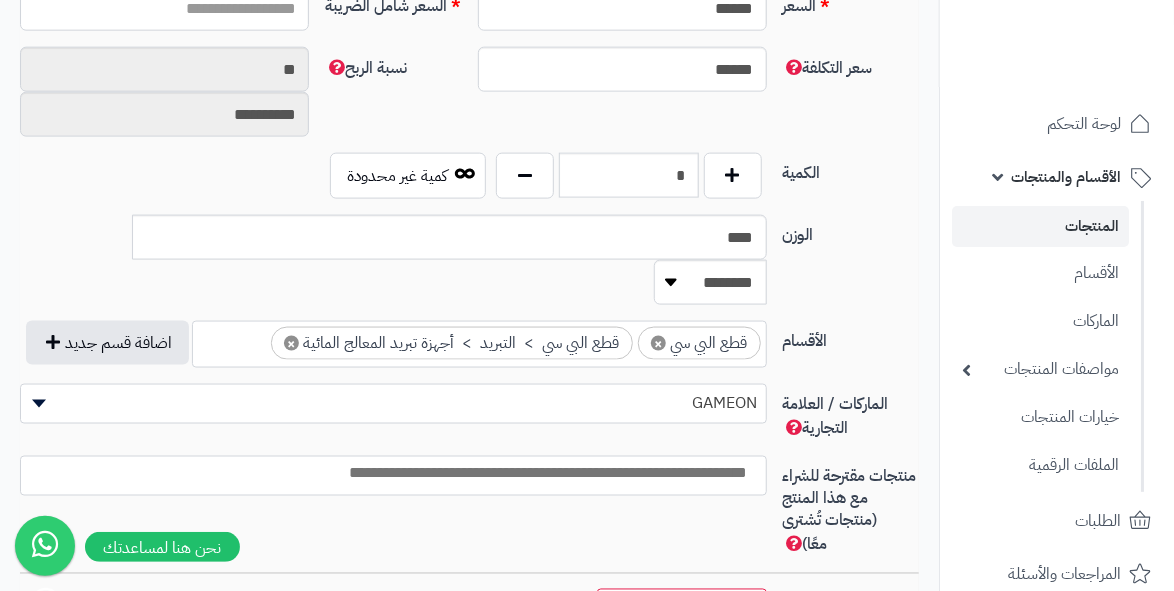 type on "******" 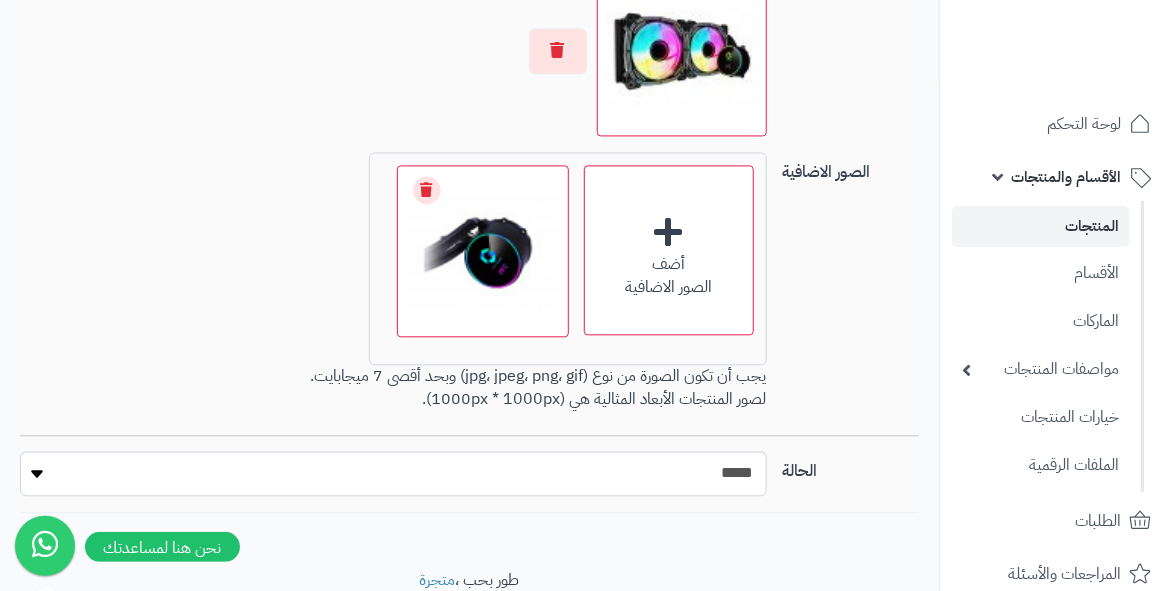 scroll, scrollTop: 1280, scrollLeft: 0, axis: vertical 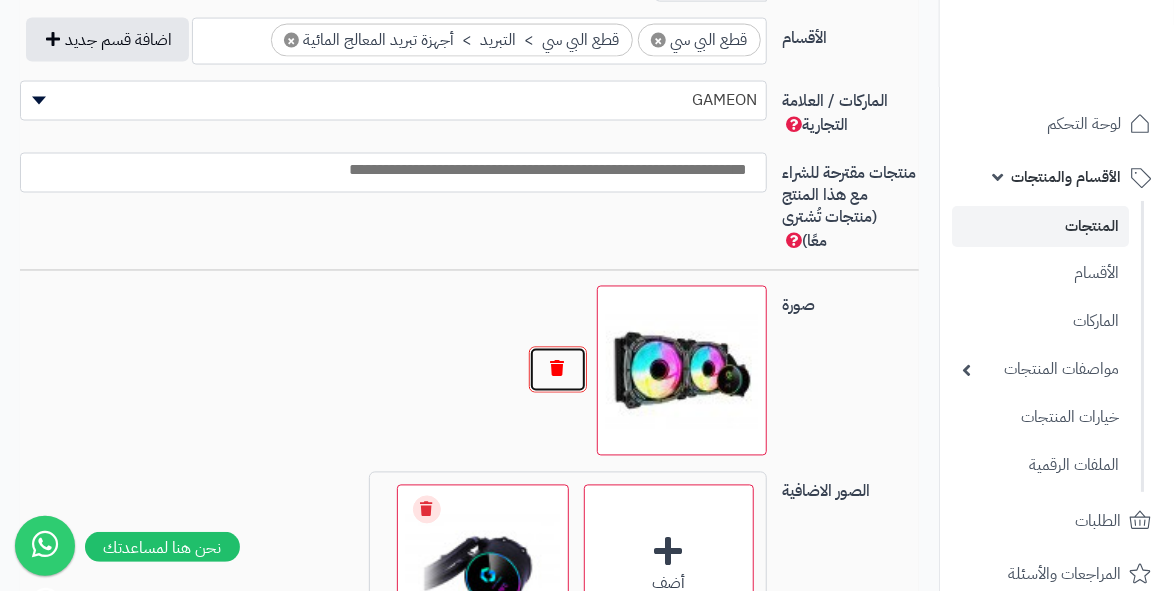 click at bounding box center [558, 370] 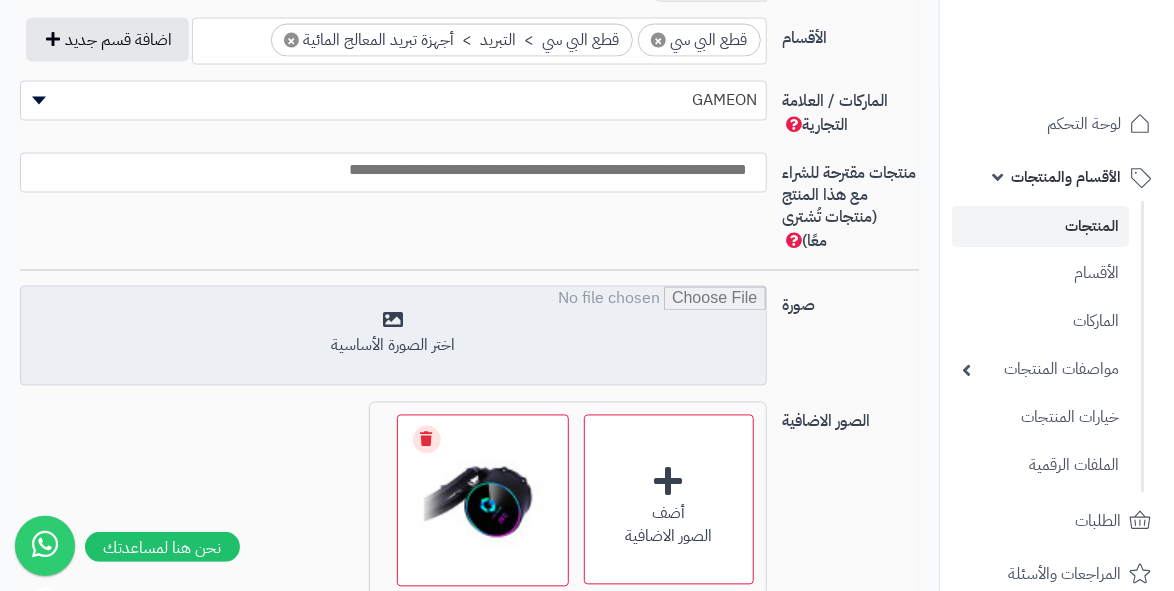 click at bounding box center (393, 337) 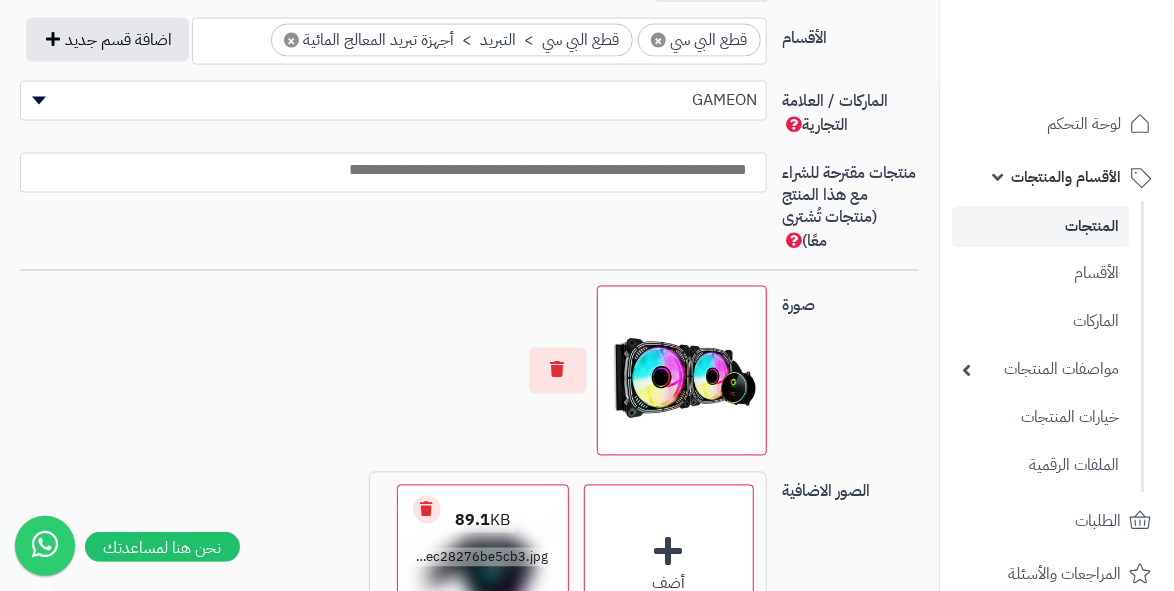 click on "Remove file" at bounding box center [427, 510] 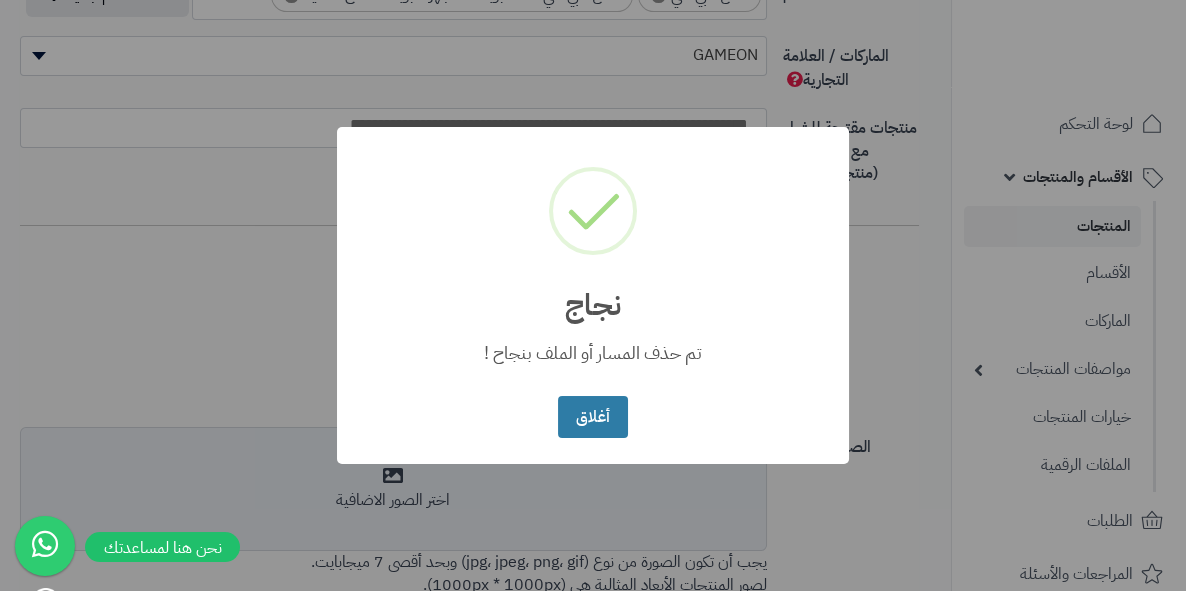 click on "أغلاق" at bounding box center (592, 417) 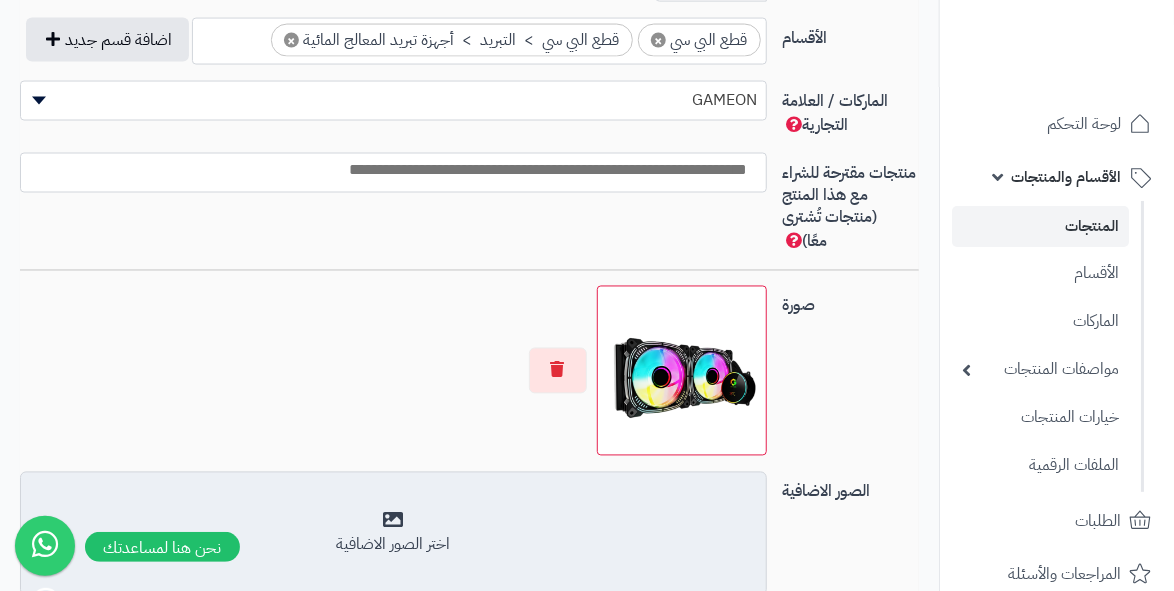 click on "اختر الصور الاضافية" at bounding box center (393, 534) 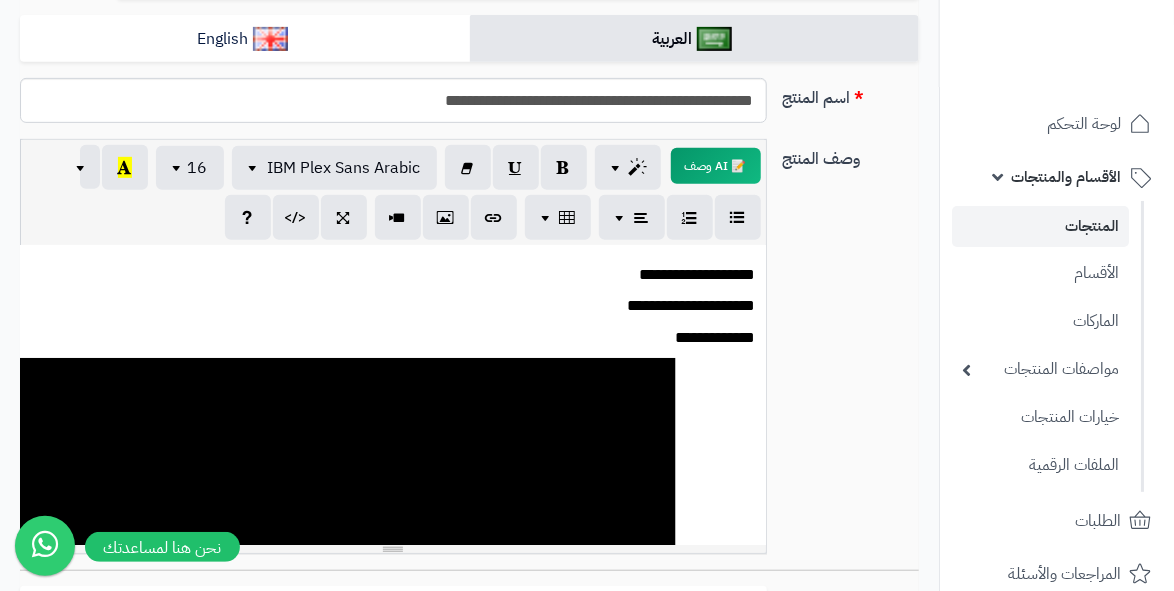 scroll, scrollTop: 0, scrollLeft: 0, axis: both 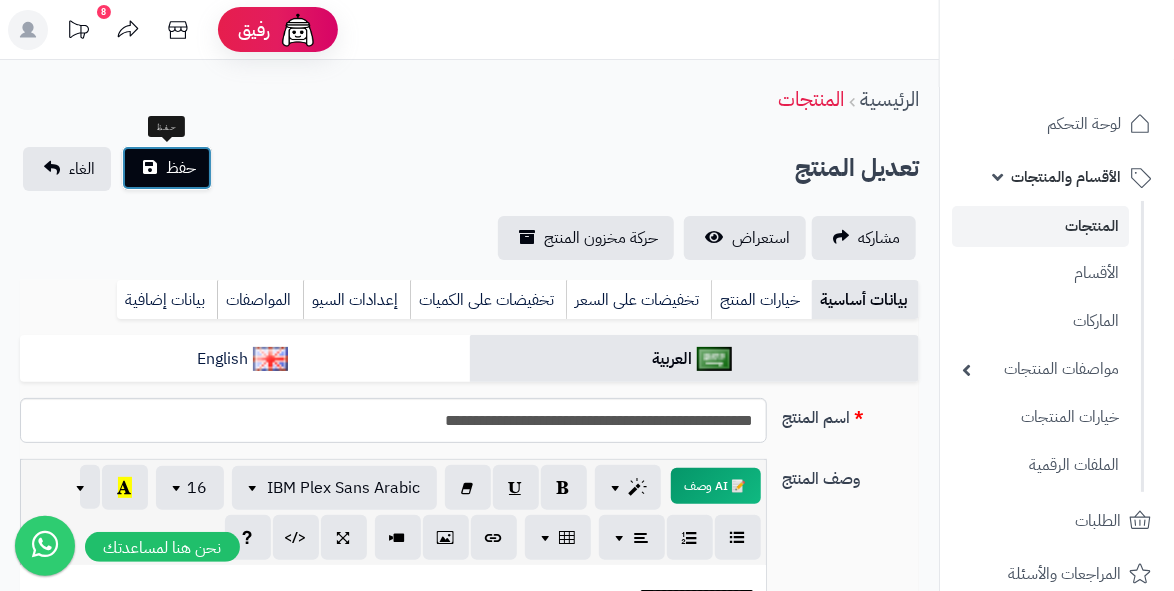 click on "حفظ" at bounding box center [181, 168] 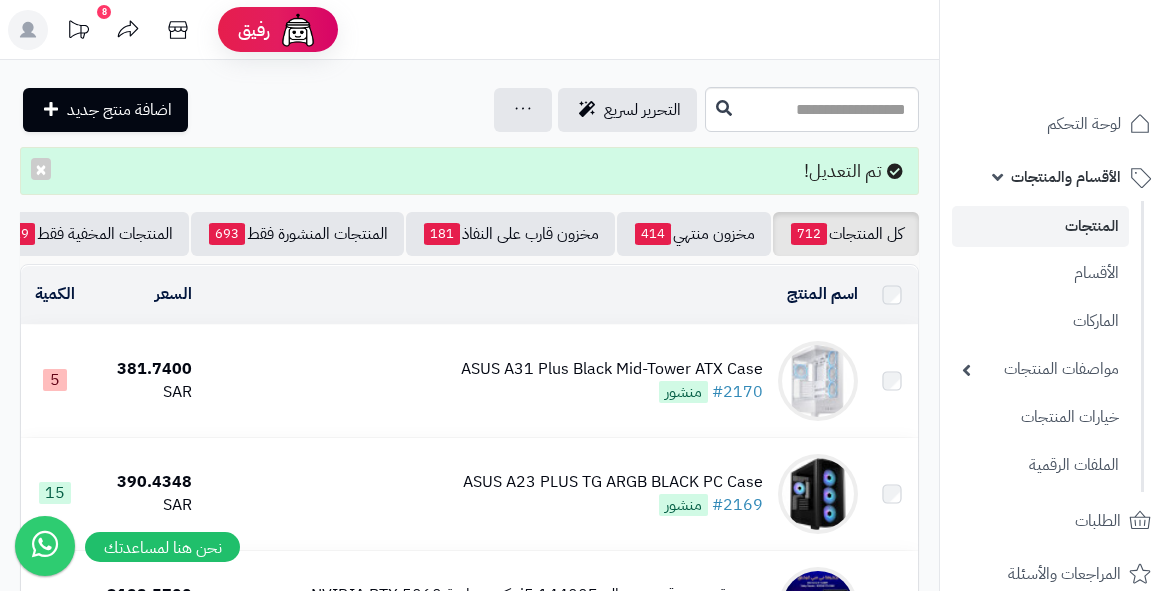 scroll, scrollTop: 0, scrollLeft: 0, axis: both 